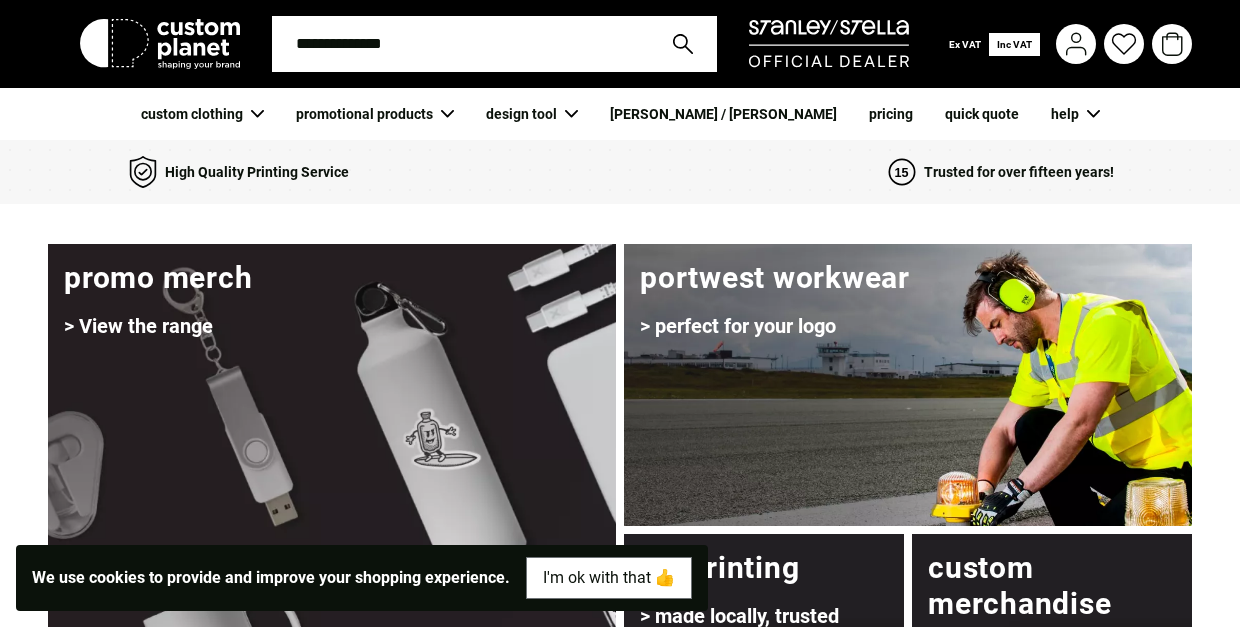 scroll, scrollTop: 0, scrollLeft: 0, axis: both 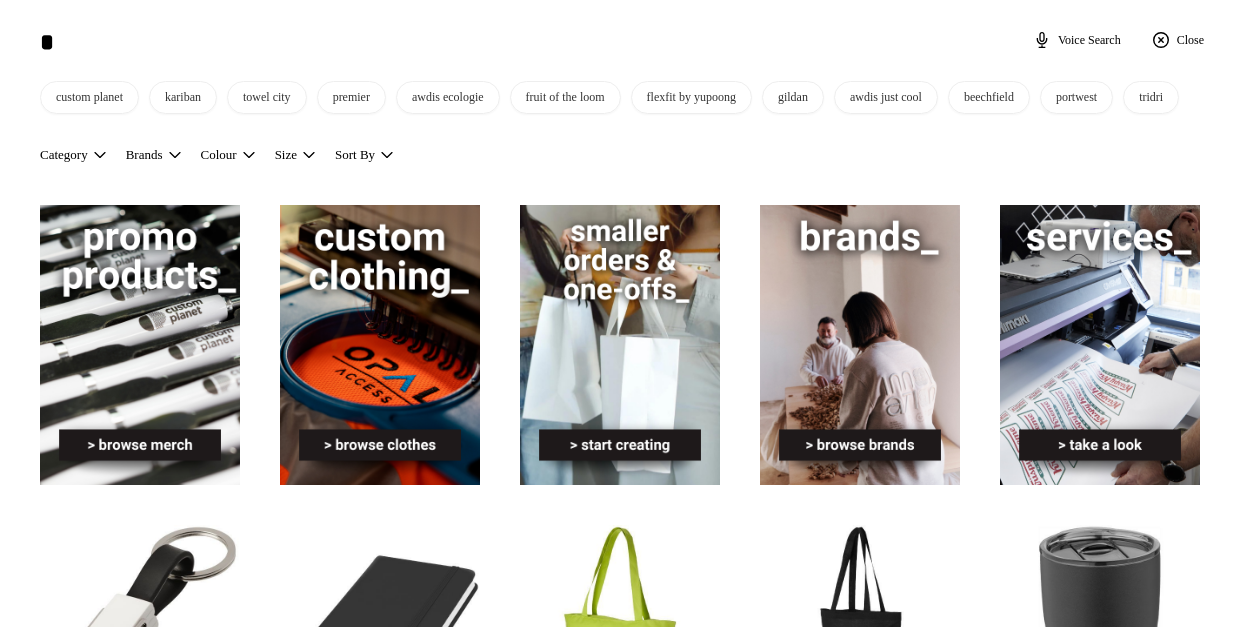 type on "*" 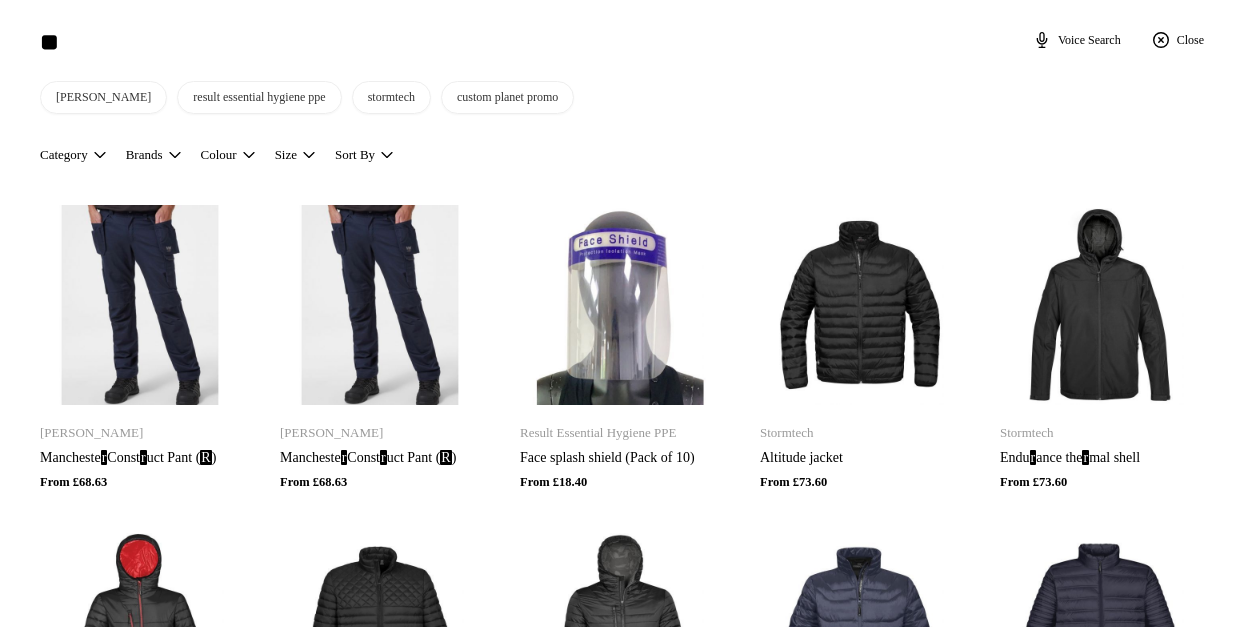 type on "**" 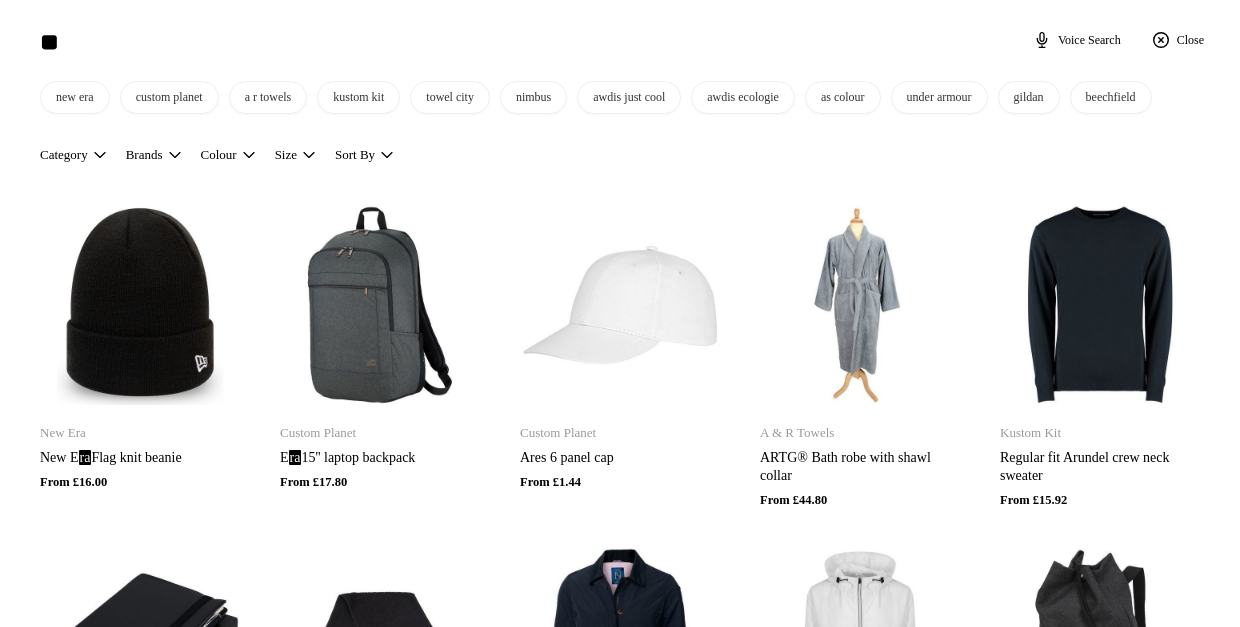 type on "**" 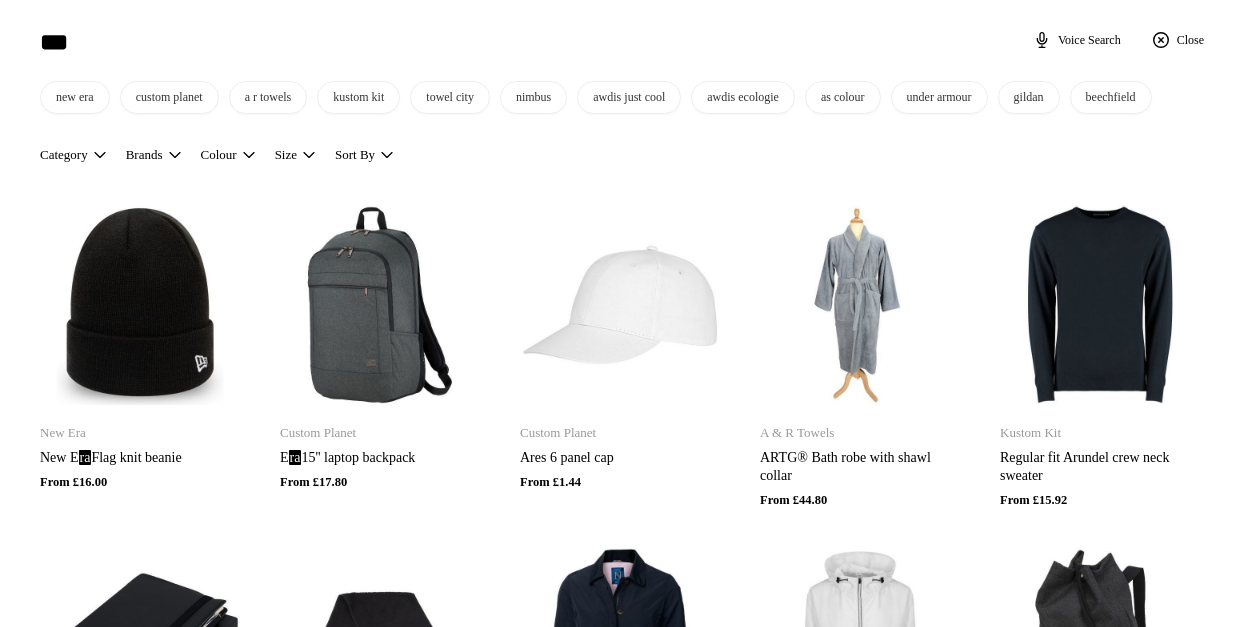 type on "**" 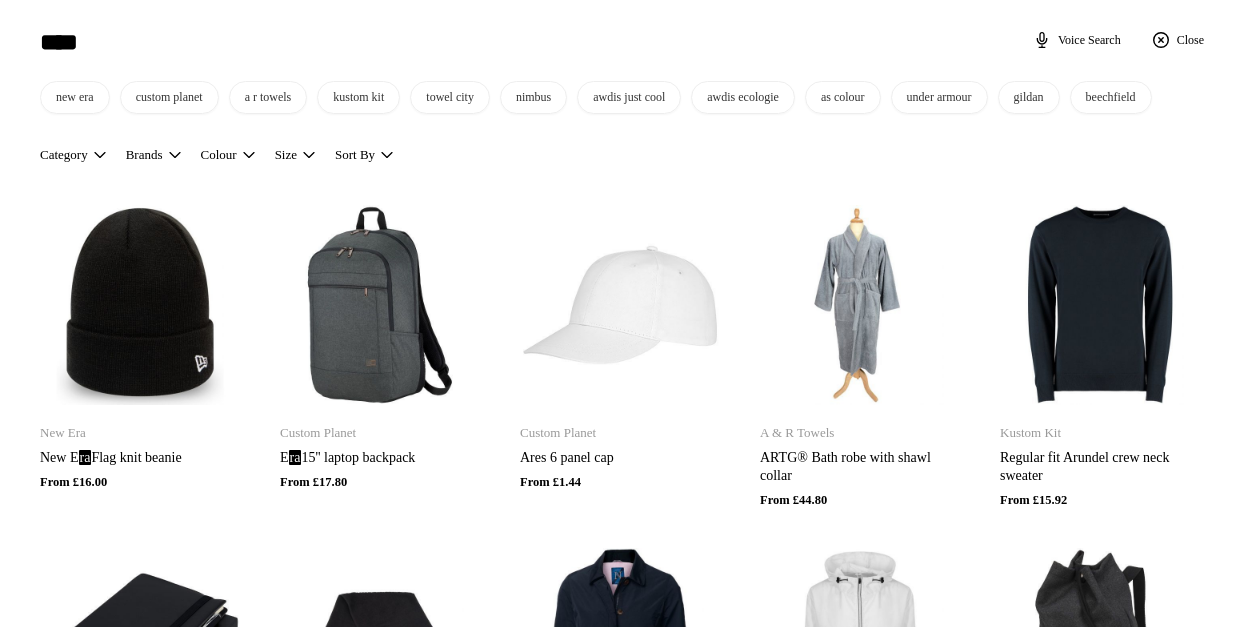 type on "****" 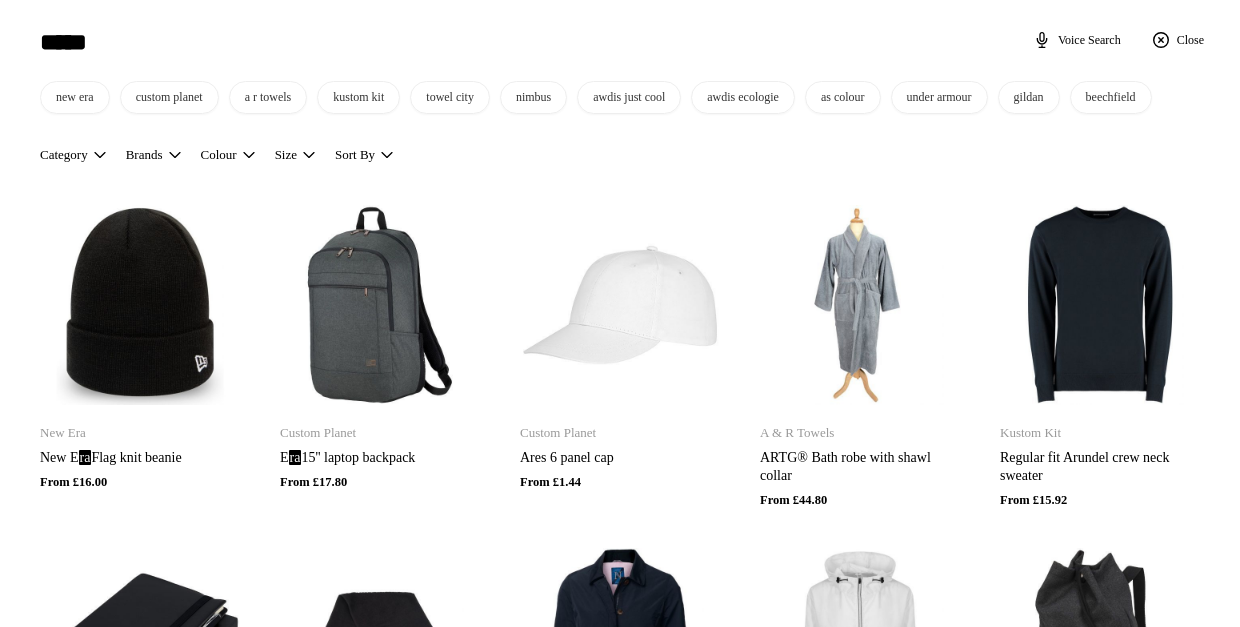 type on "****" 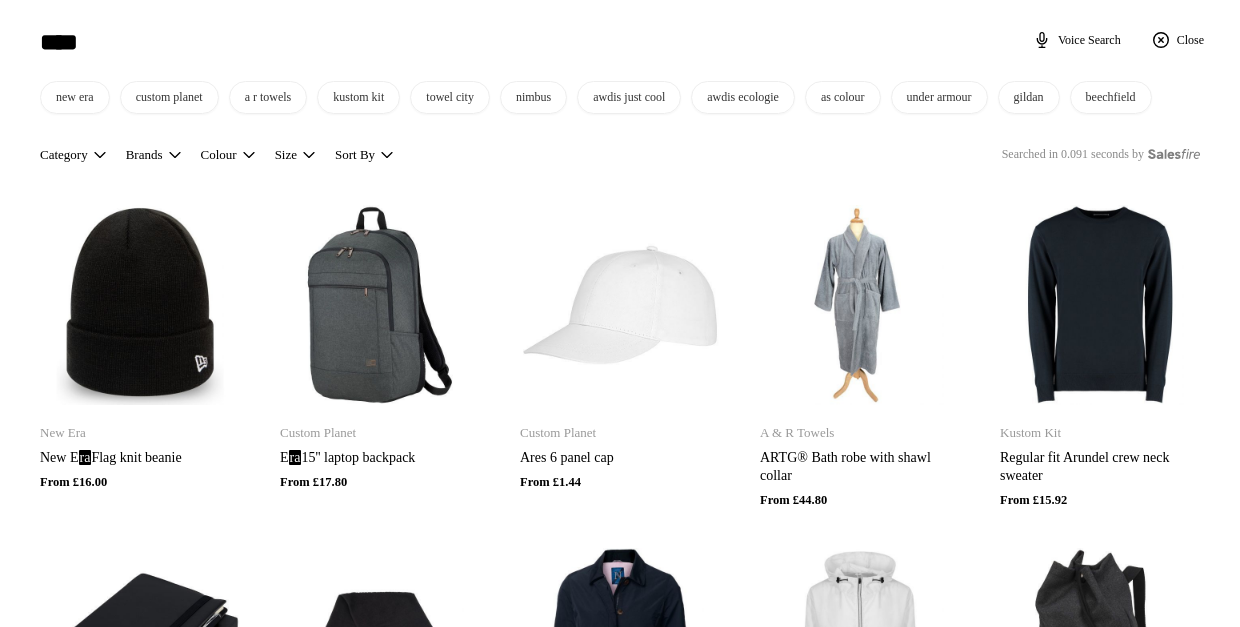 type on "*****" 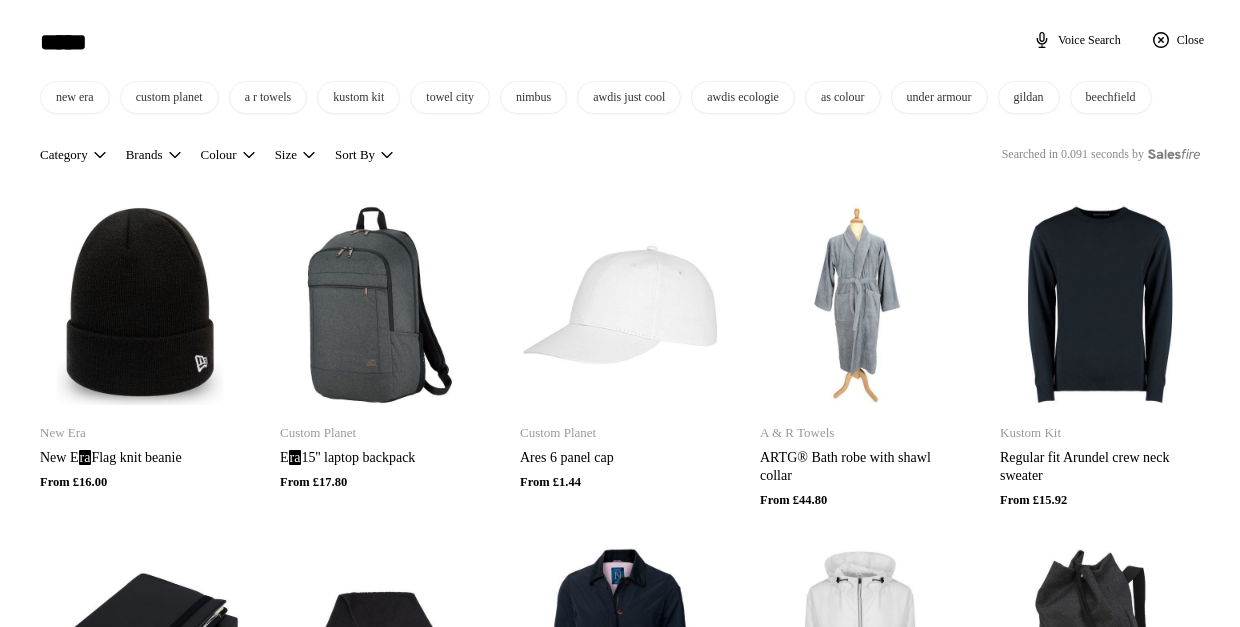 type on "******" 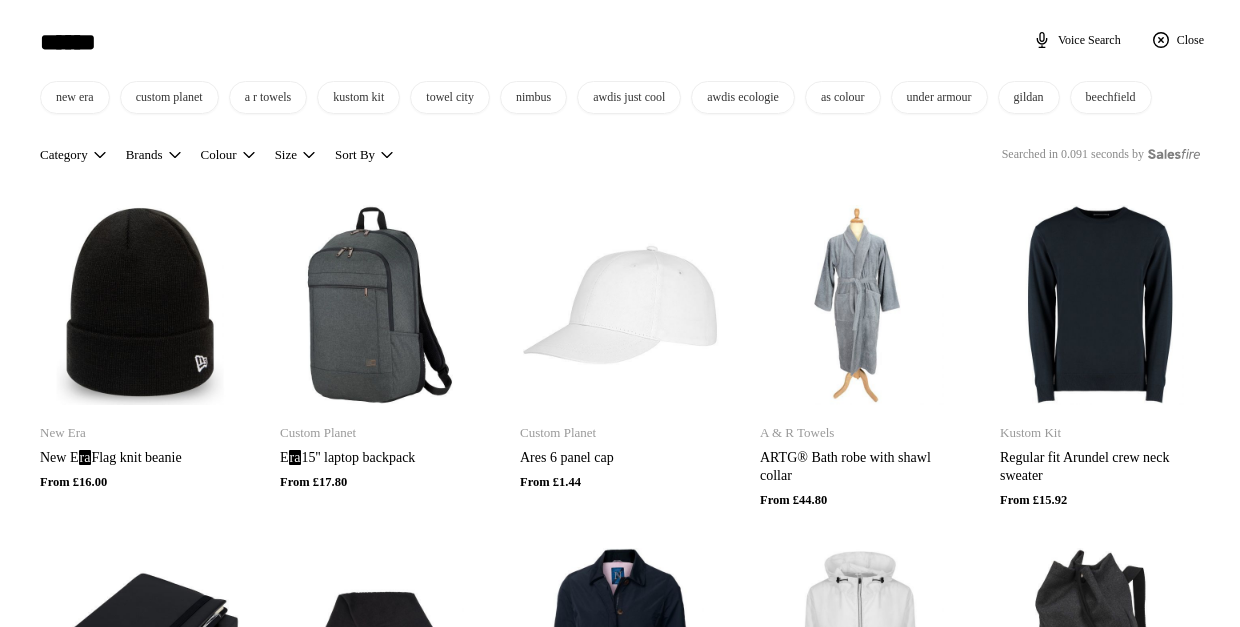 type on "******" 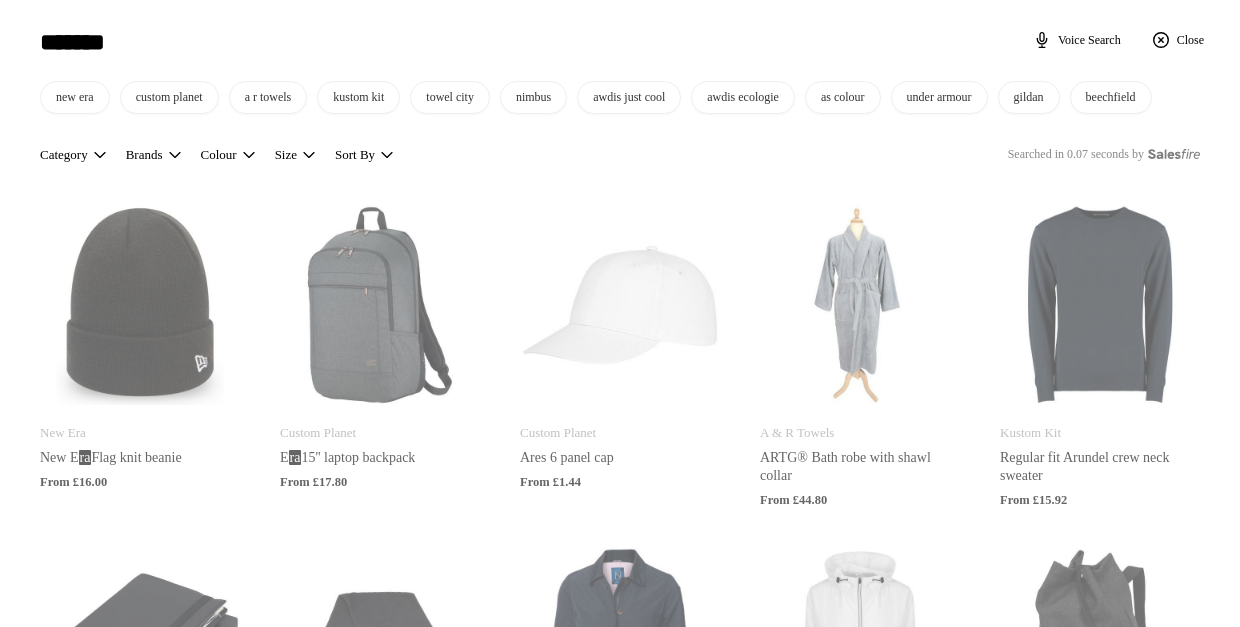 type on "*******" 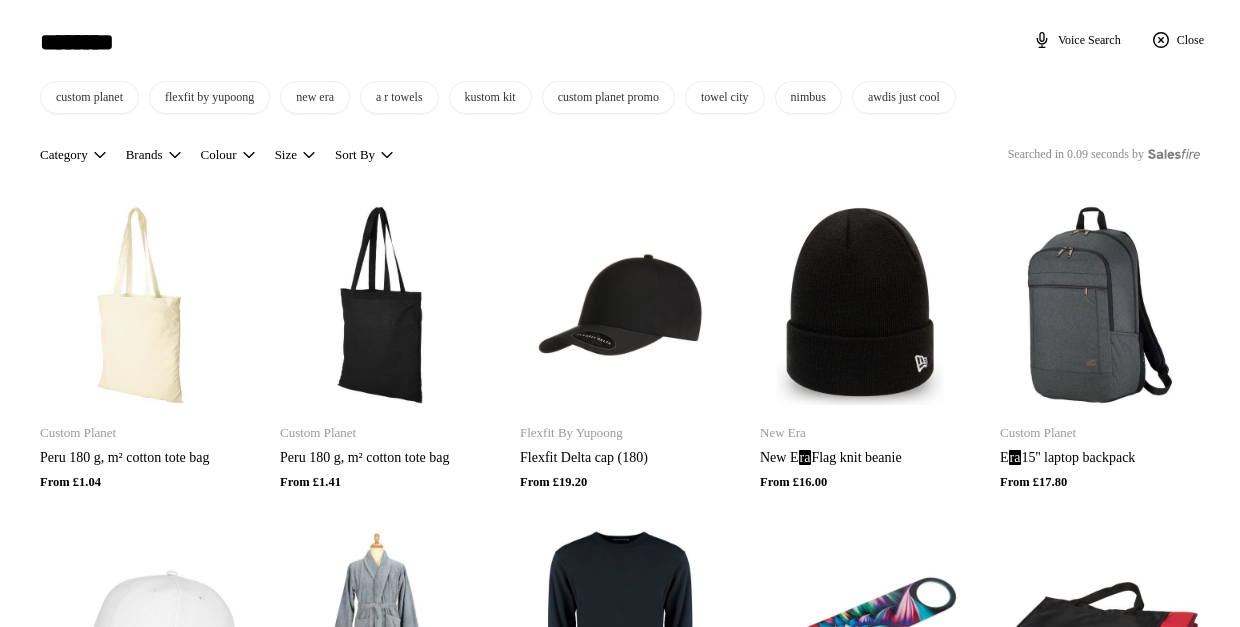 type on "********" 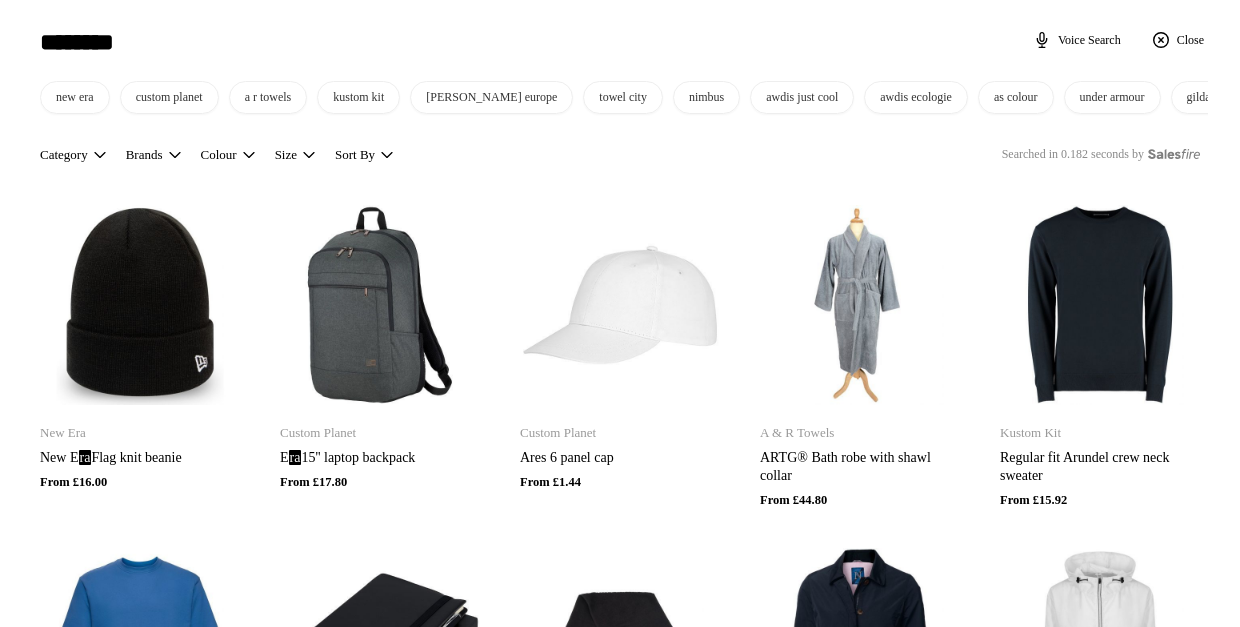 drag, startPoint x: 82, startPoint y: 45, endPoint x: -18, endPoint y: 41, distance: 100.07997 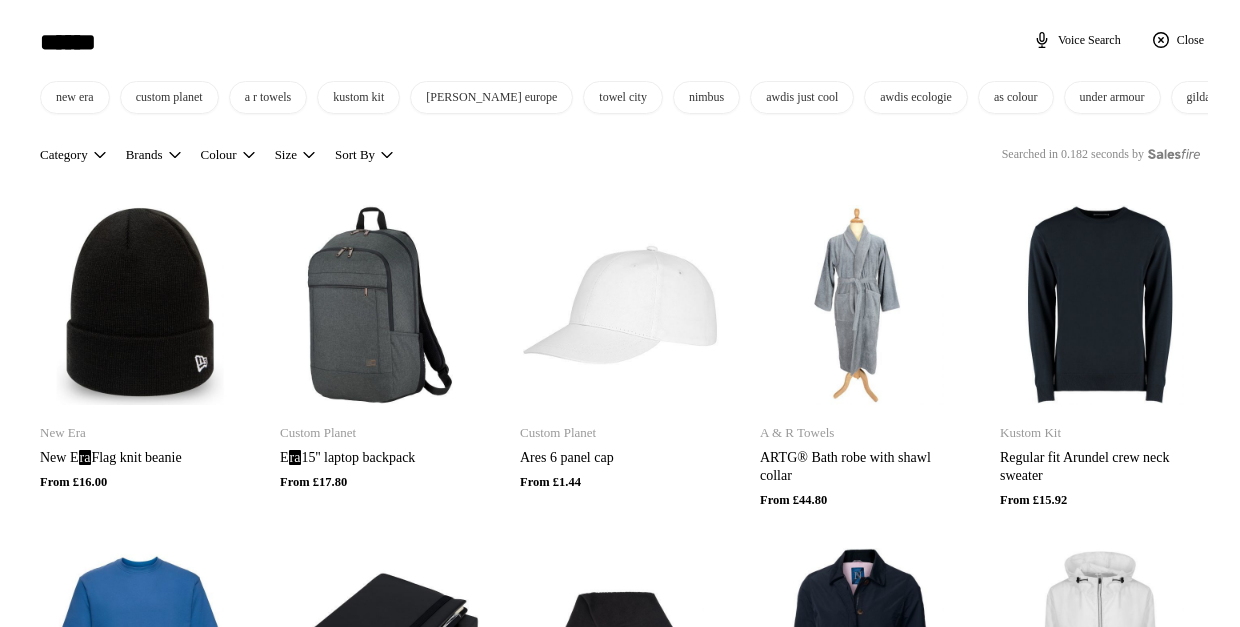 type on "******" 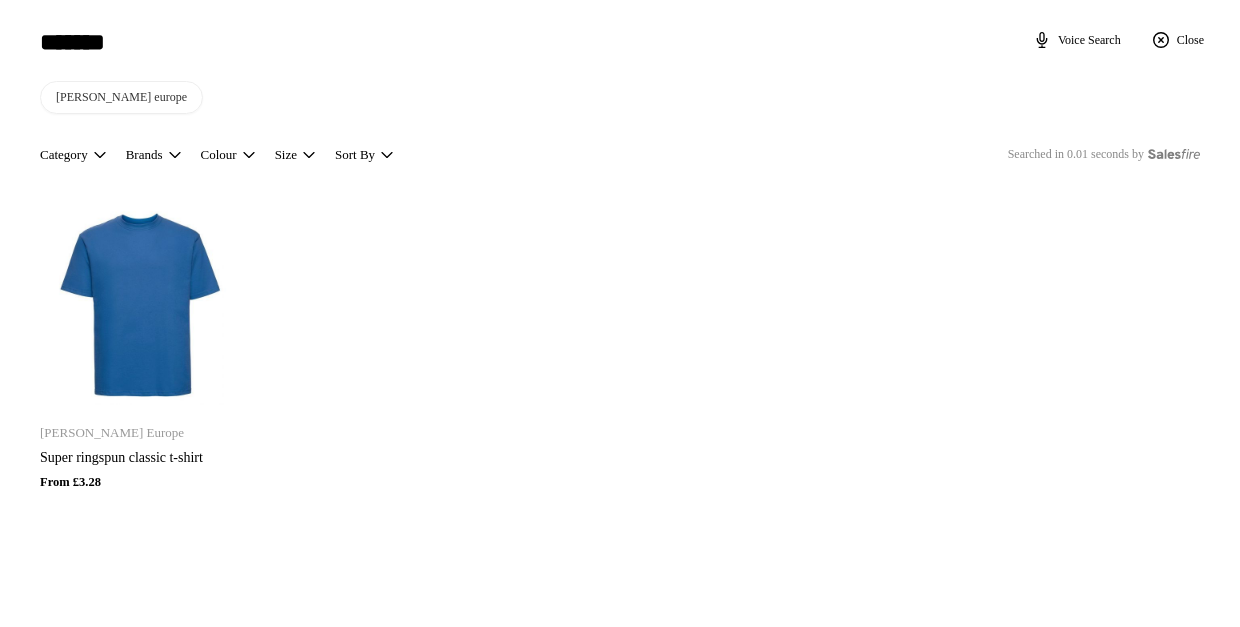 type on "********" 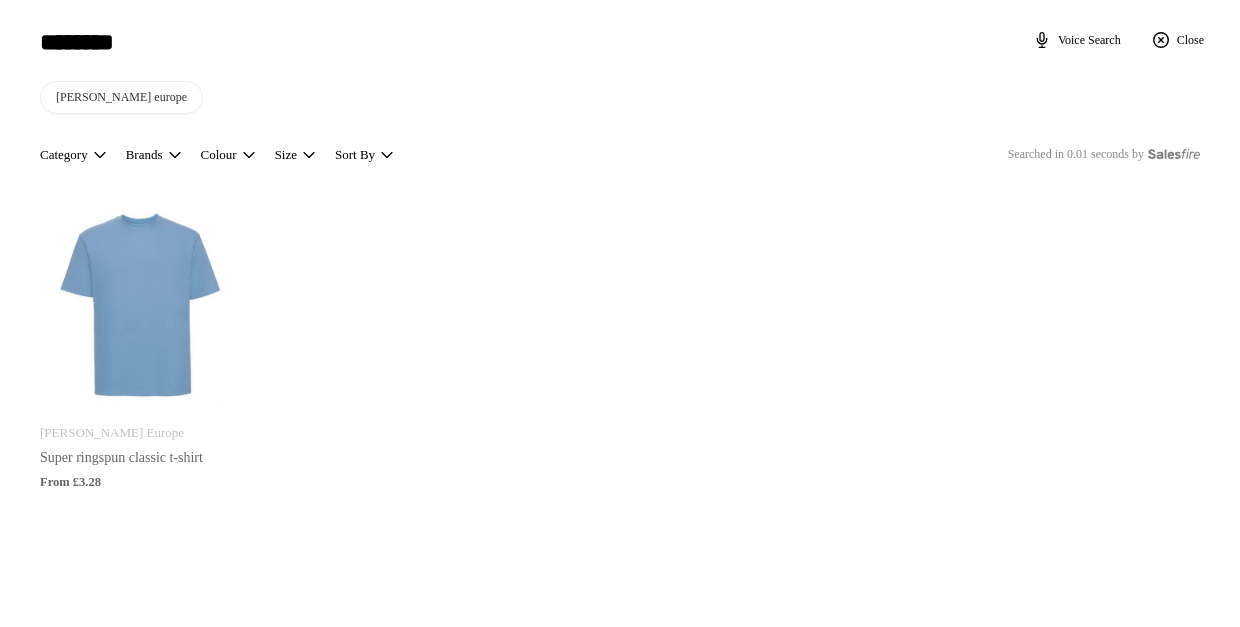 type on "*********" 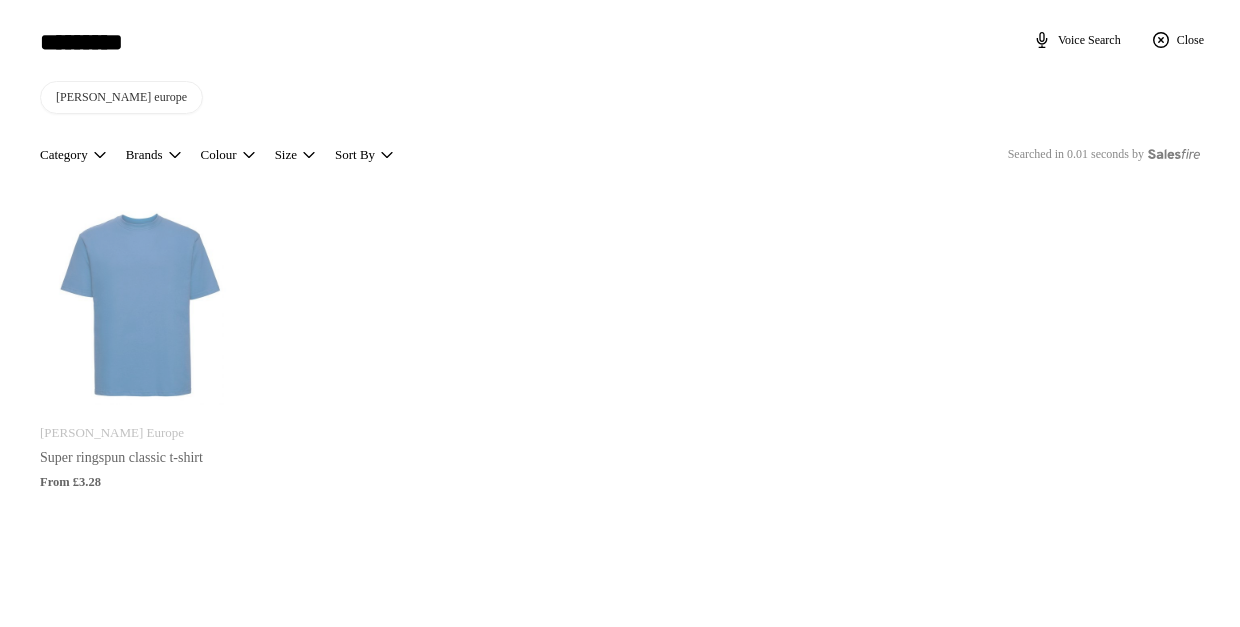 type on "*********" 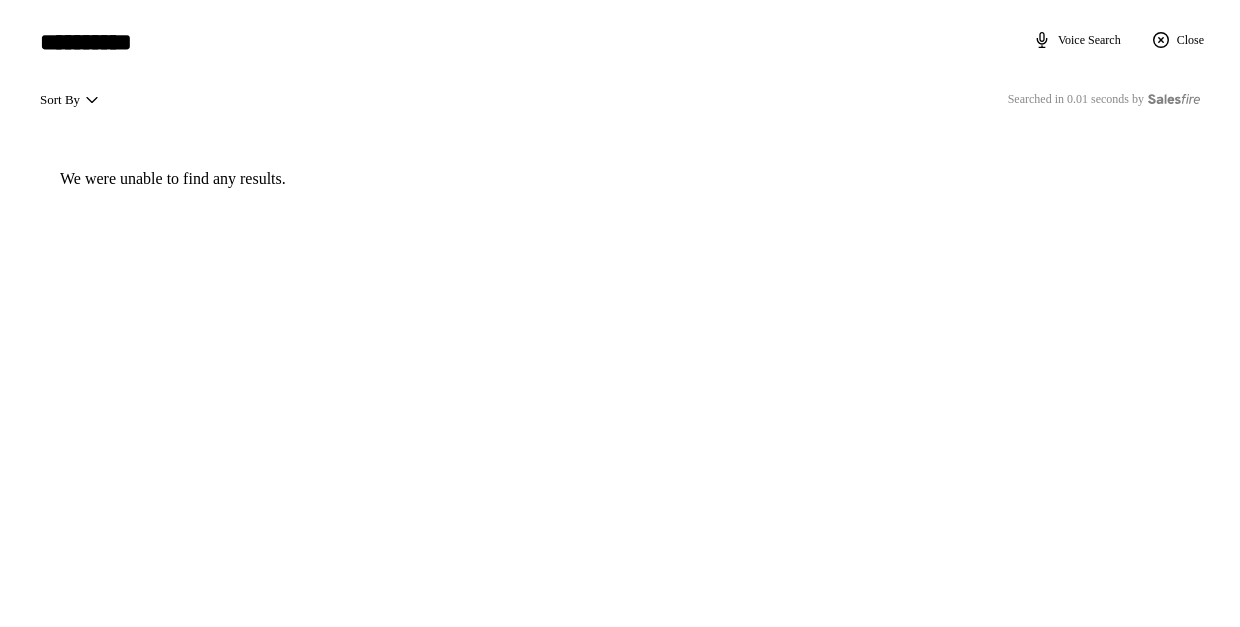type on "**********" 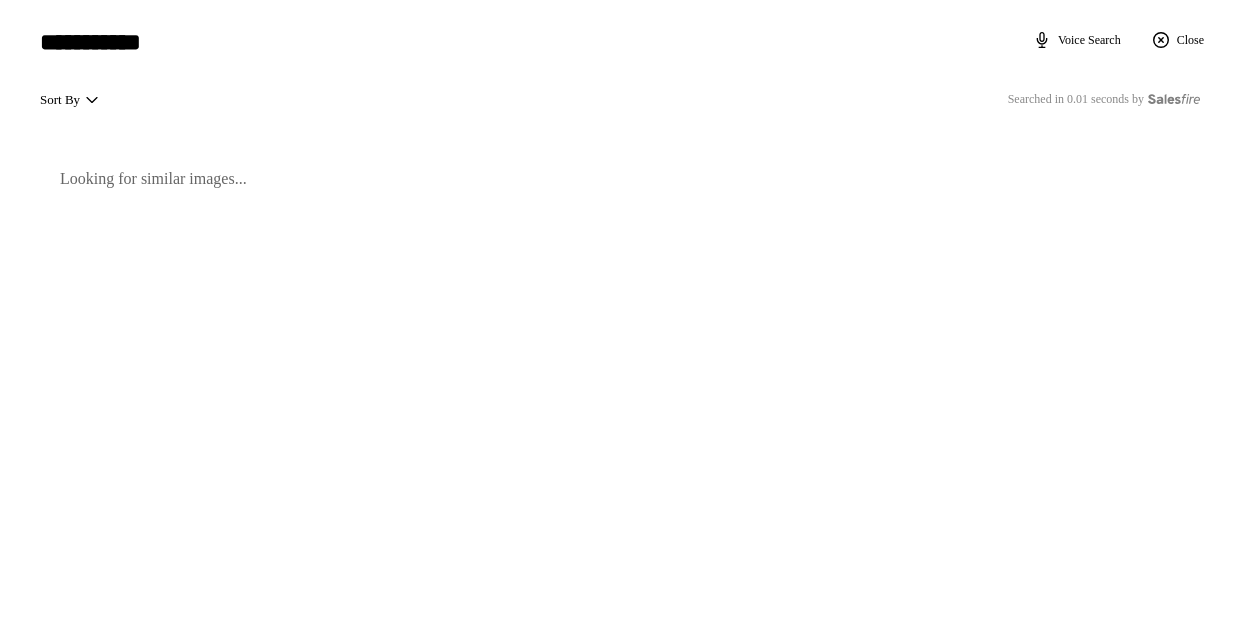type on "**********" 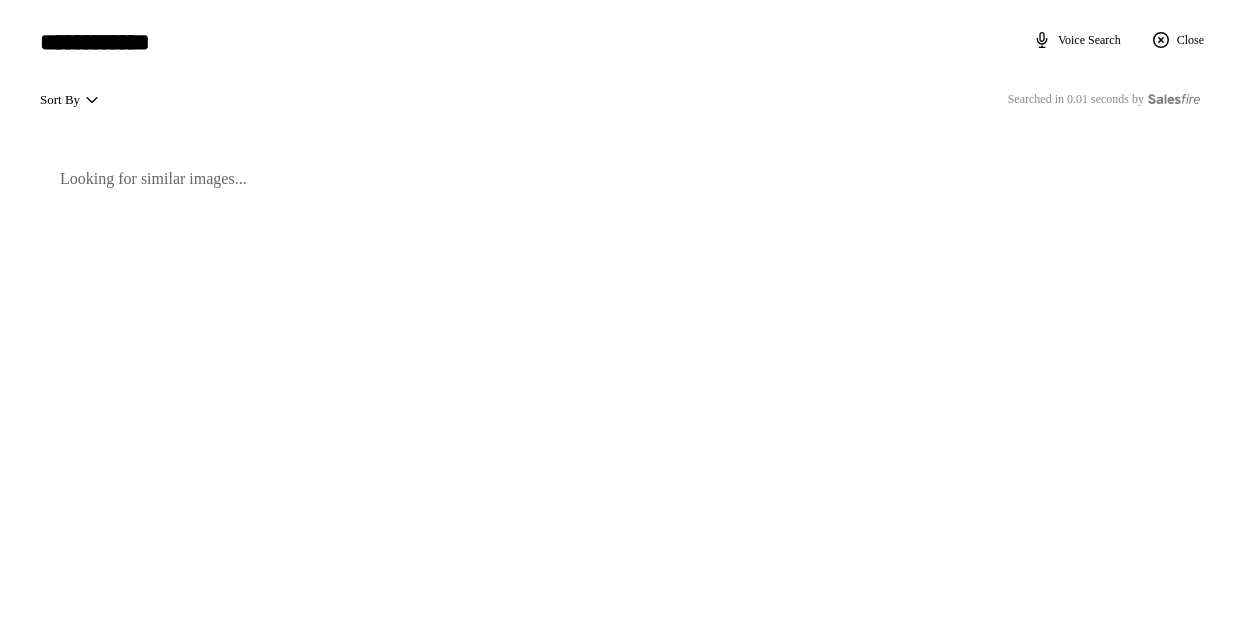 type on "**********" 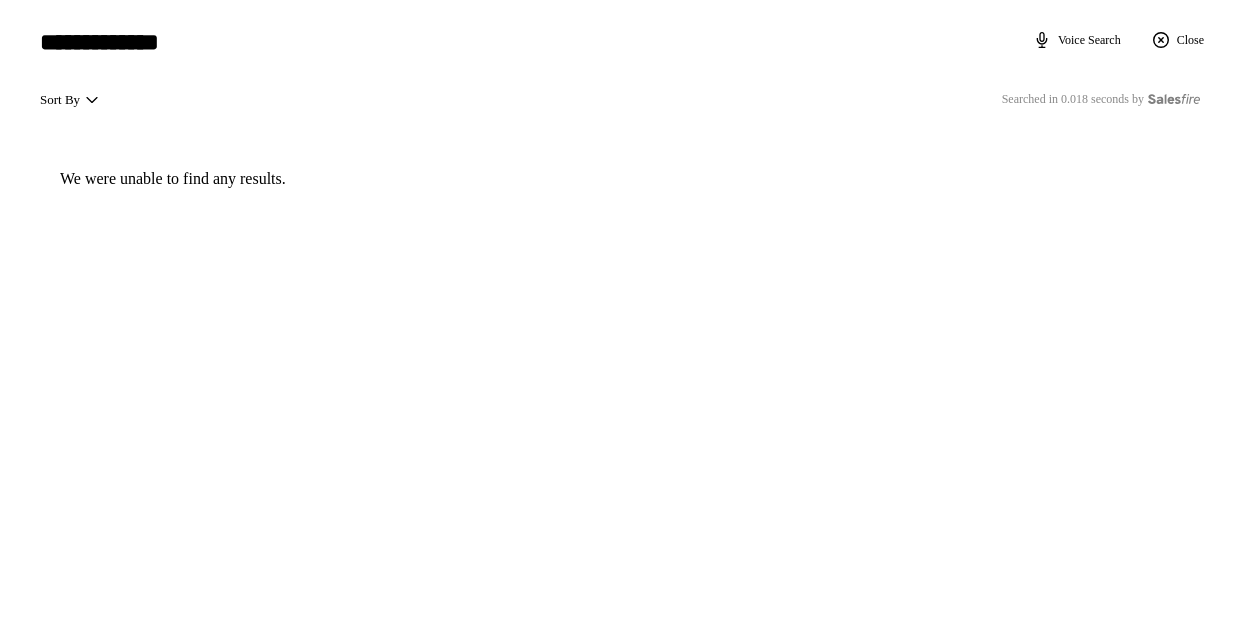 type on "**********" 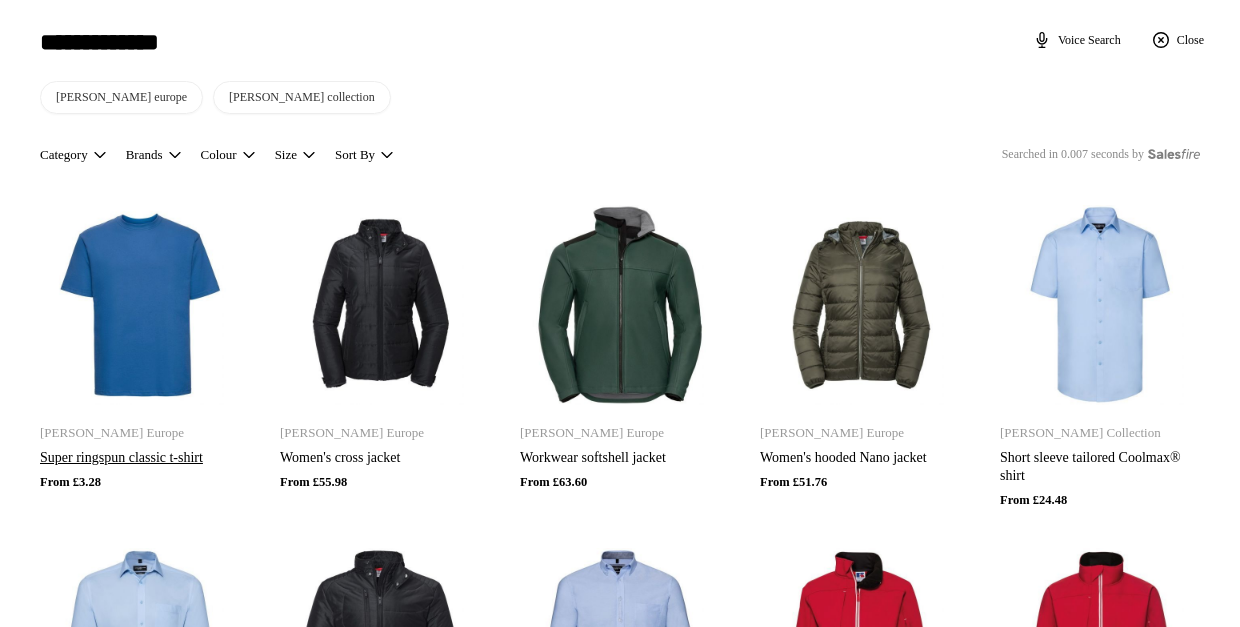 type on "**********" 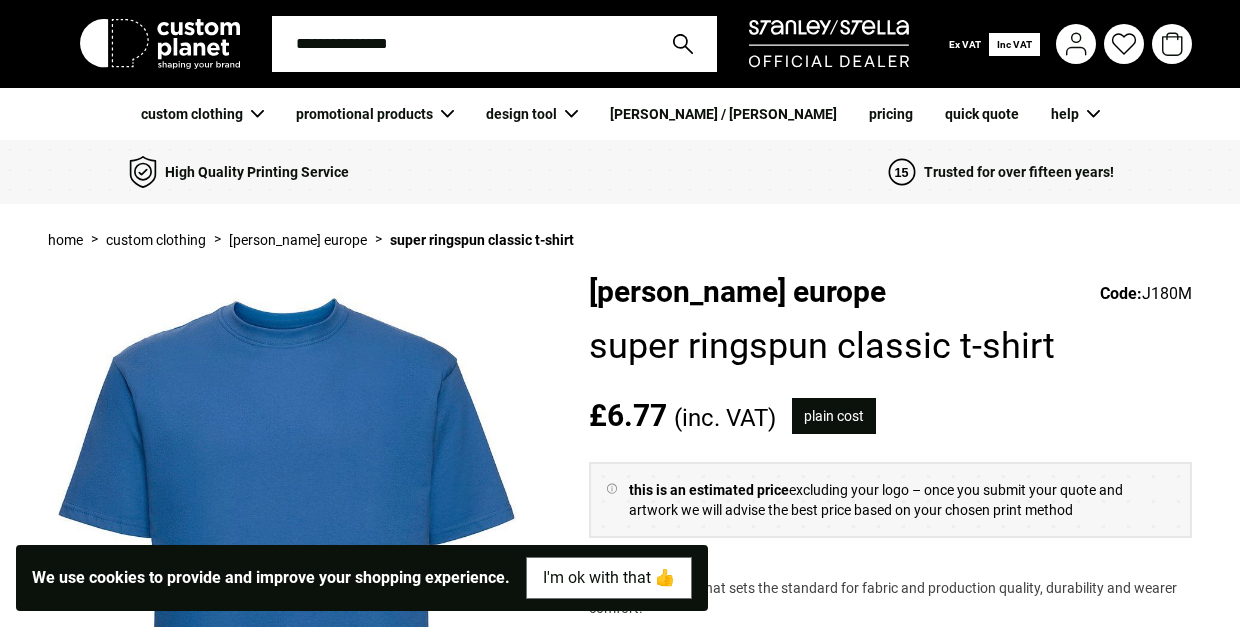 scroll, scrollTop: 0, scrollLeft: 0, axis: both 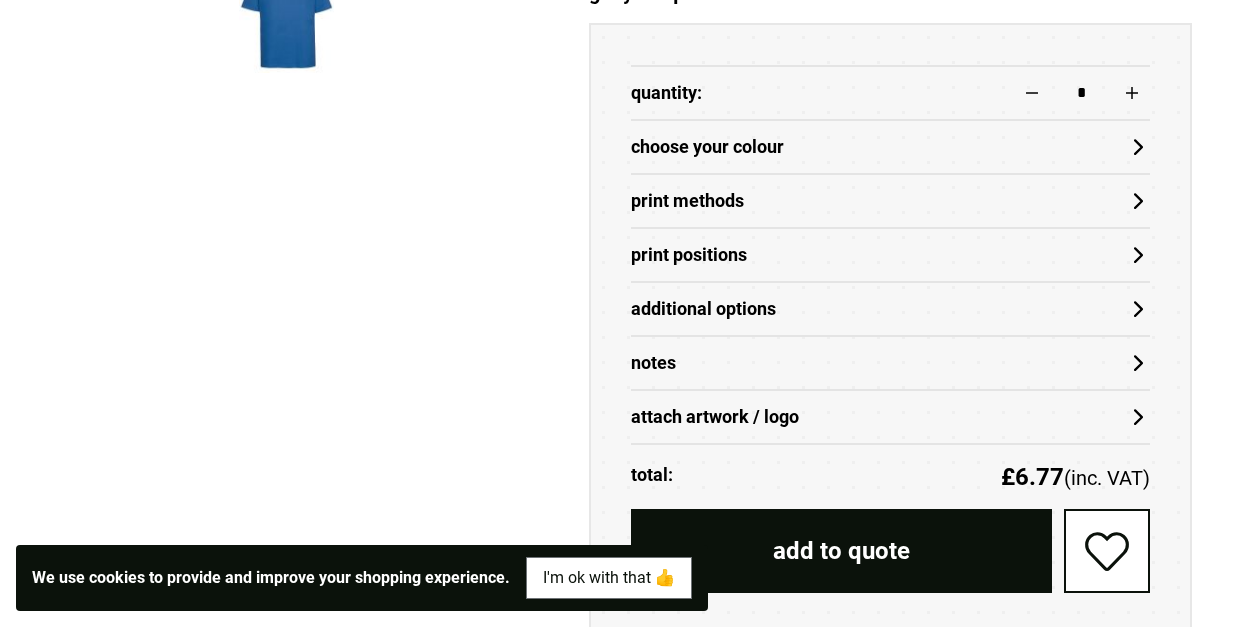 click on "Additional Options" at bounding box center [890, 309] 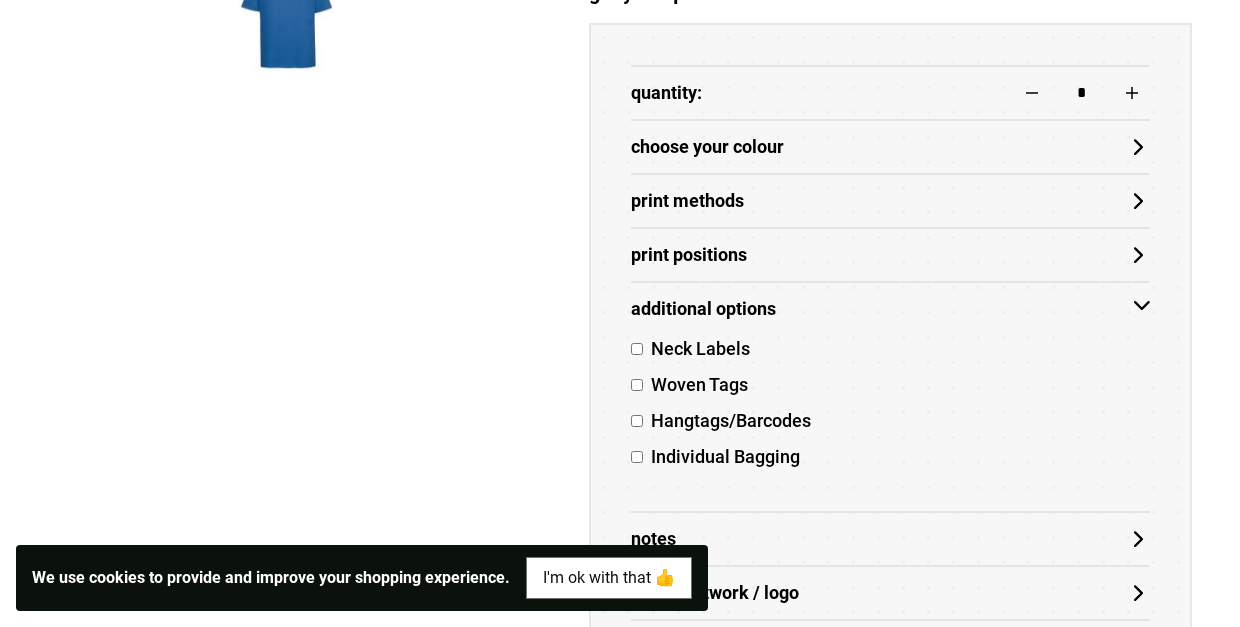 click on "Additional Options" at bounding box center [890, 309] 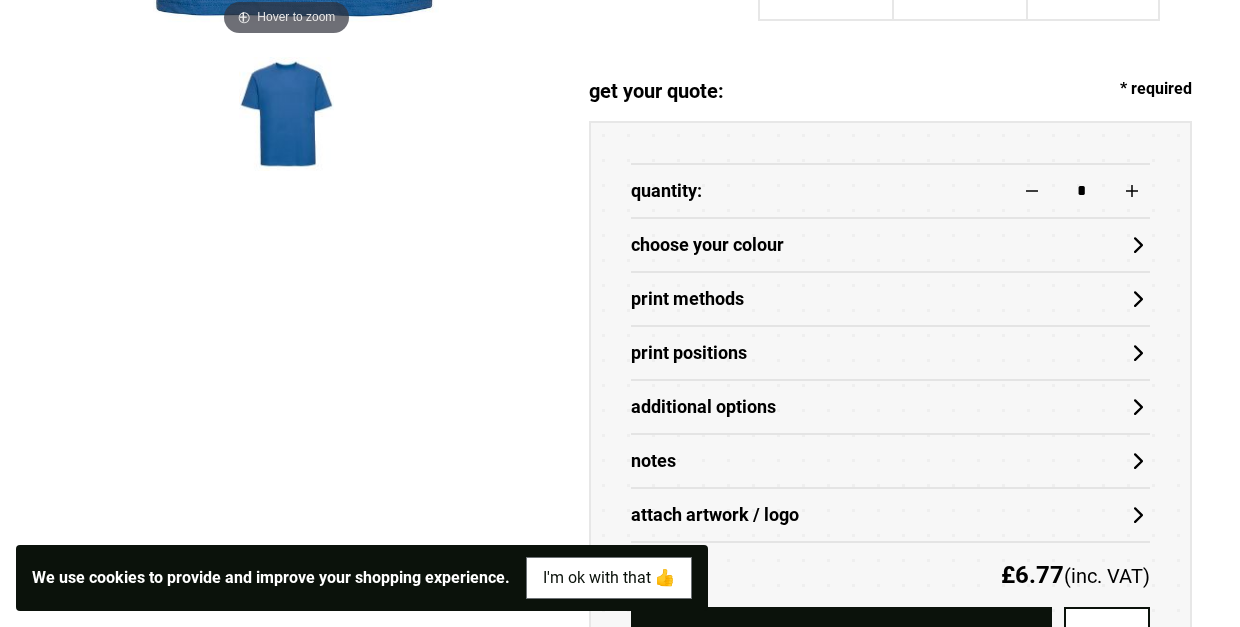 click on "Notes" at bounding box center [890, 460] 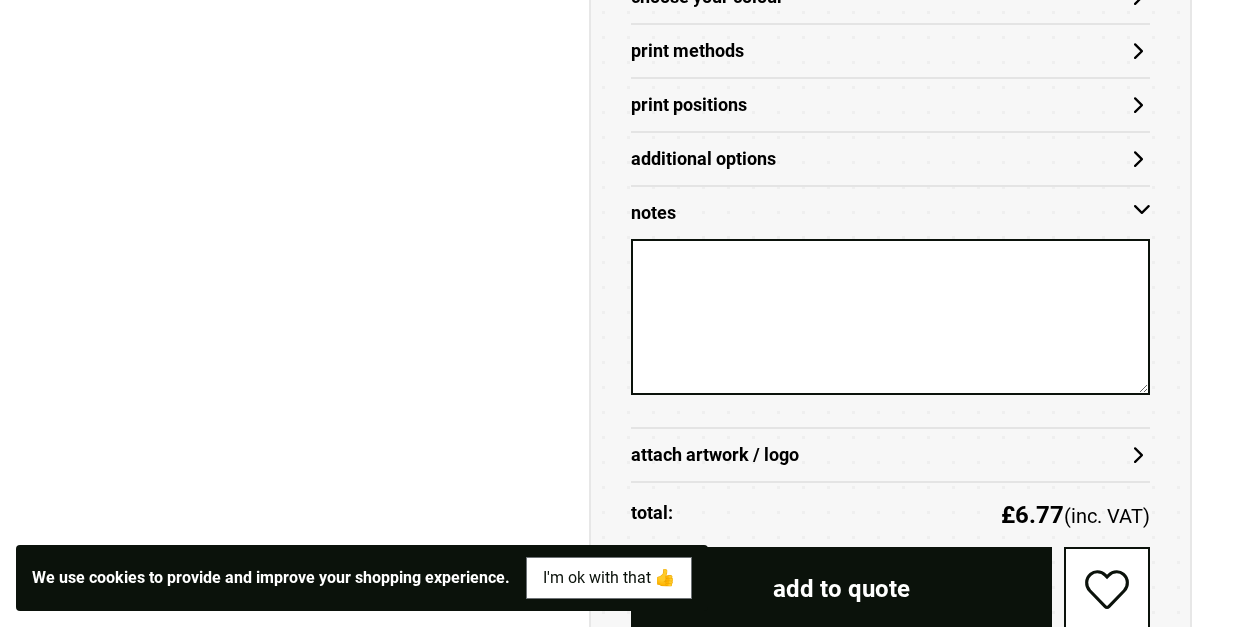 click on "Notes" at bounding box center (890, 212) 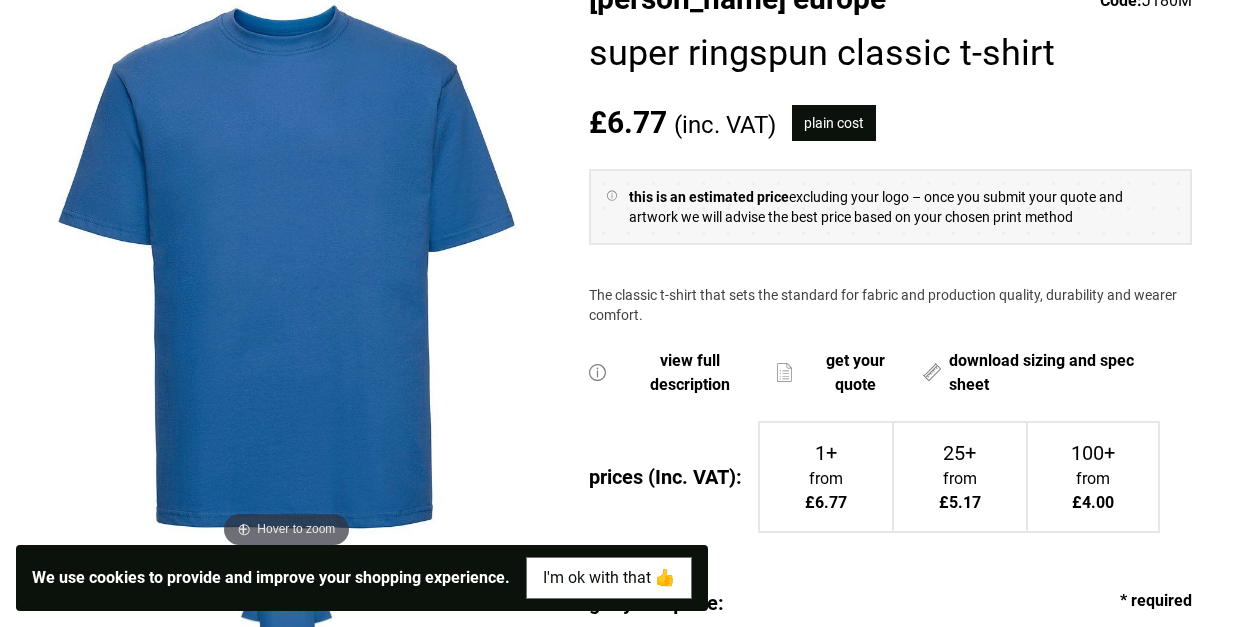 scroll, scrollTop: 304, scrollLeft: 0, axis: vertical 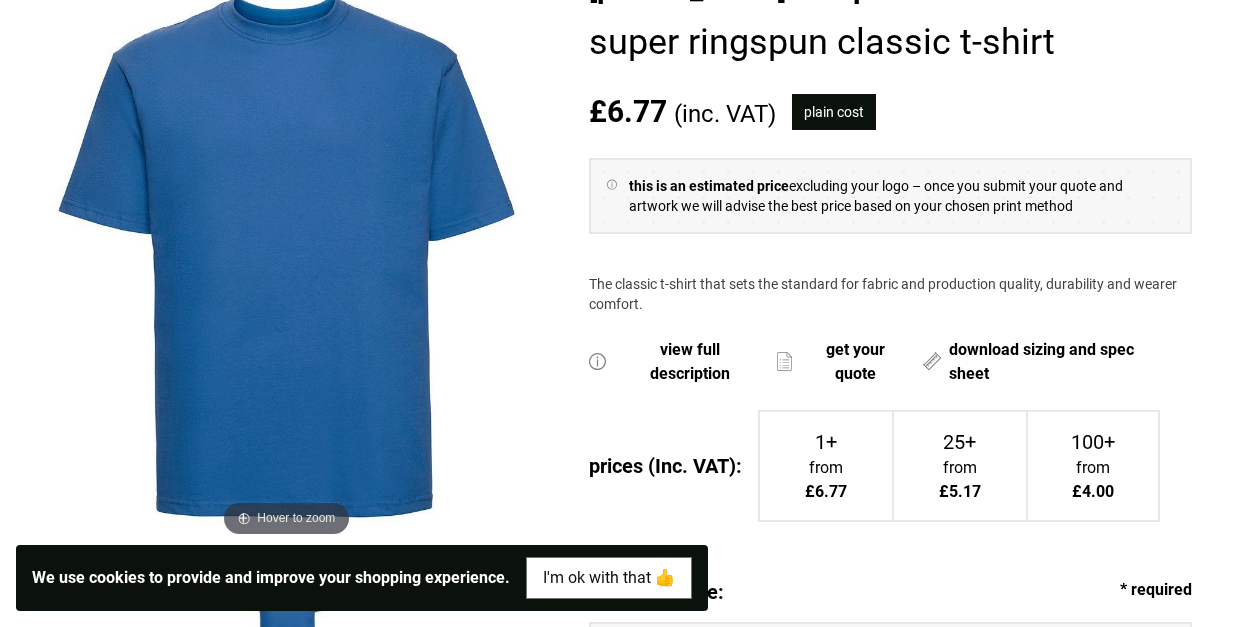 click on "view full description" at bounding box center (689, 362) 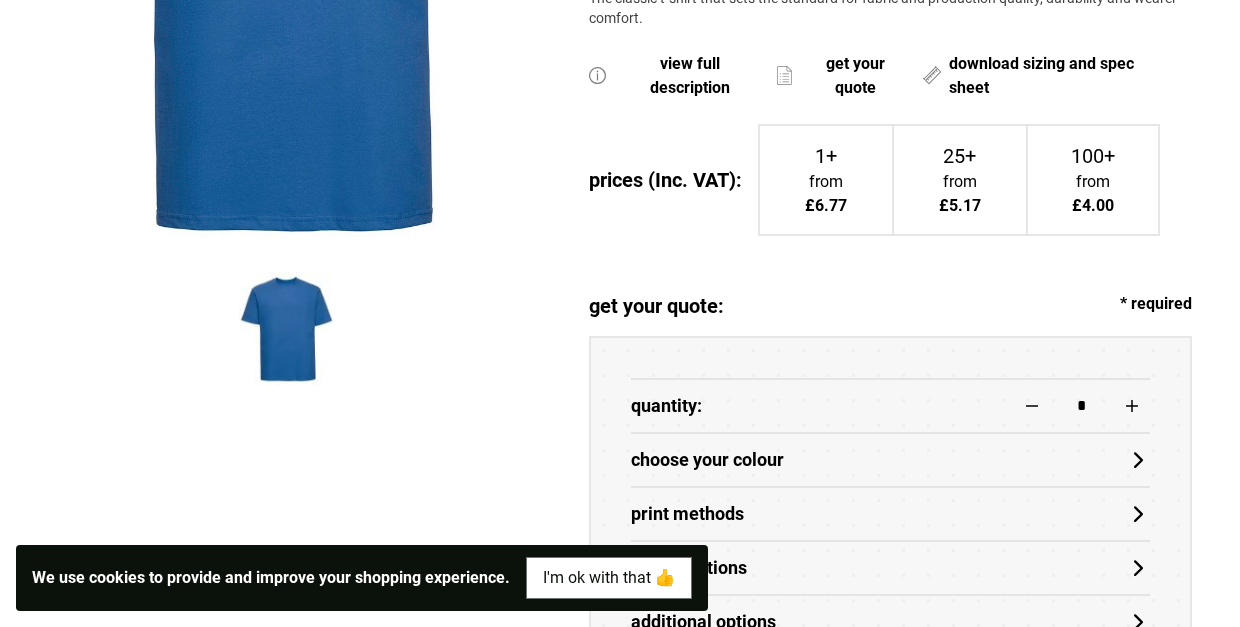 scroll, scrollTop: 591, scrollLeft: 0, axis: vertical 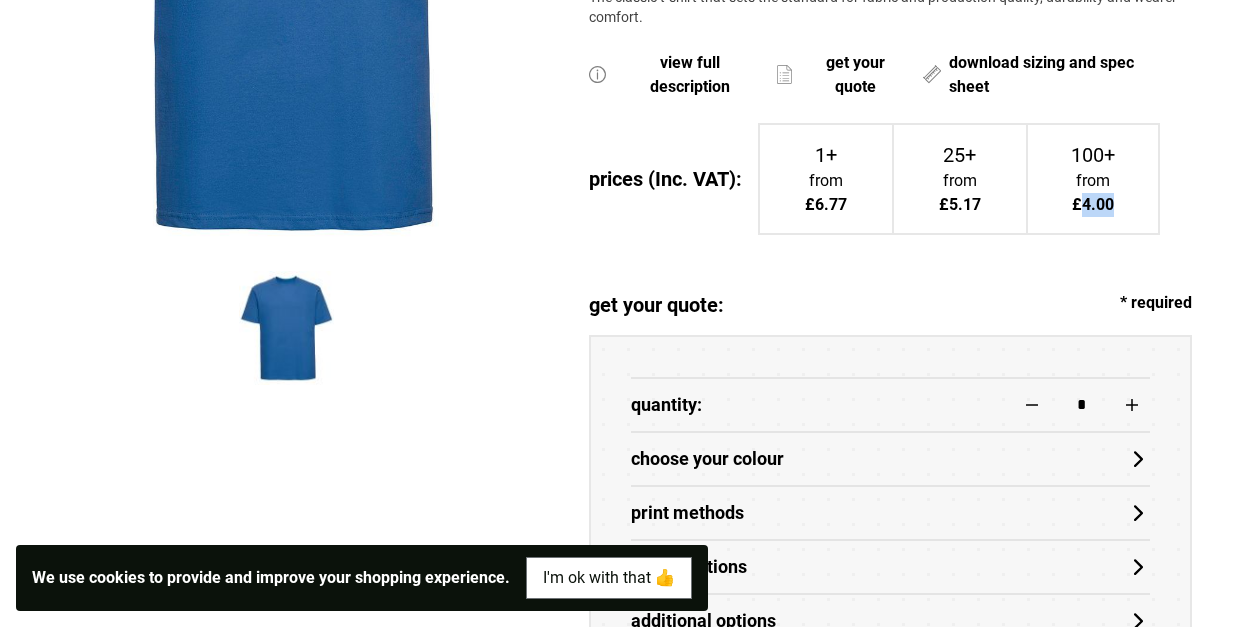 drag, startPoint x: 1082, startPoint y: 202, endPoint x: 1111, endPoint y: 200, distance: 29.068884 